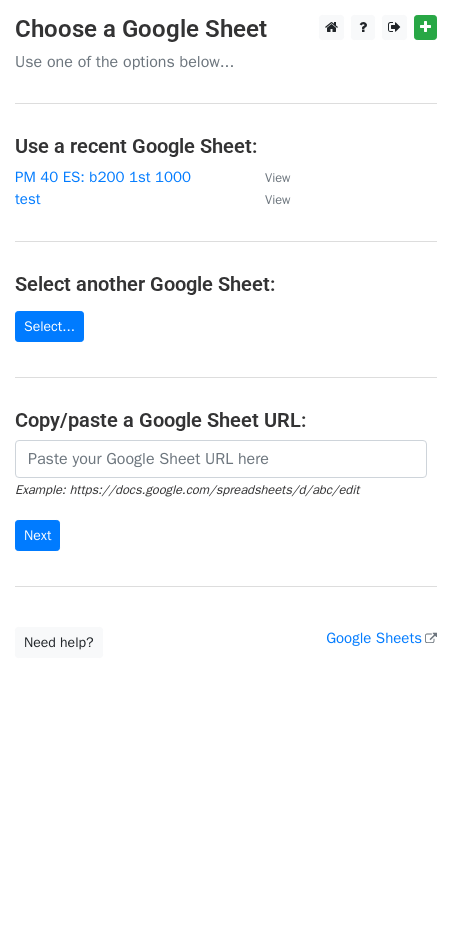 scroll, scrollTop: 0, scrollLeft: 0, axis: both 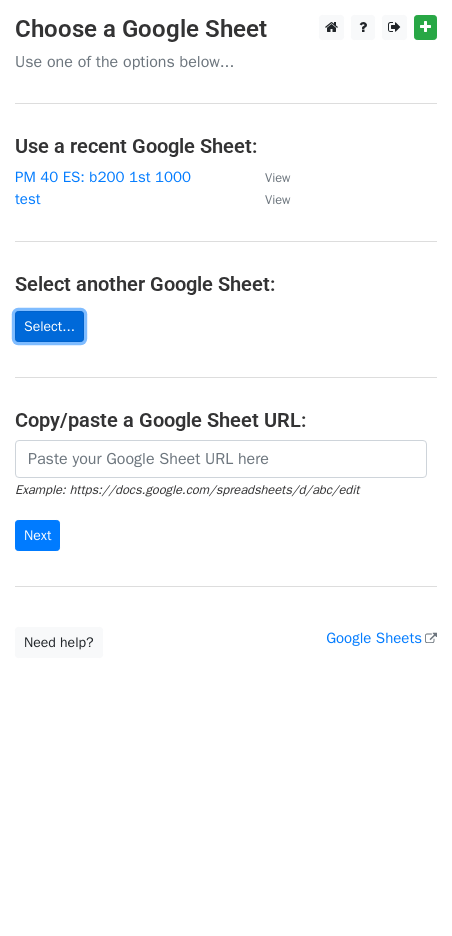 click on "Select..." at bounding box center (49, 326) 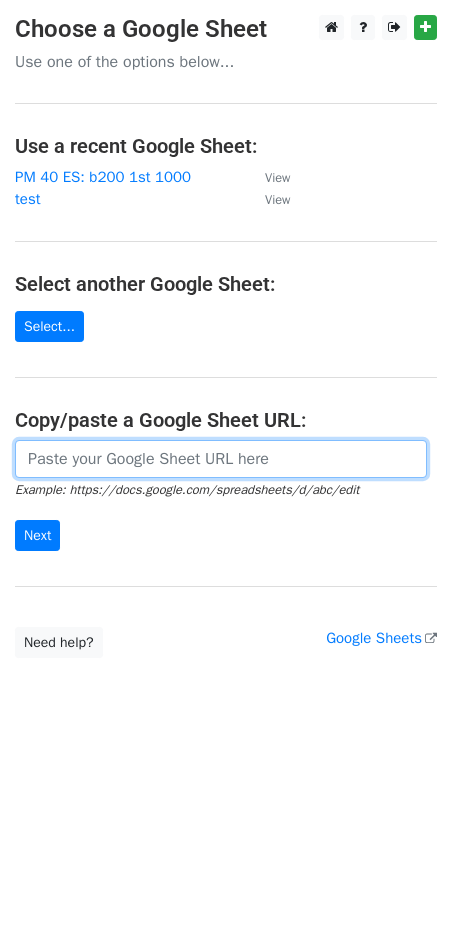 click at bounding box center (221, 459) 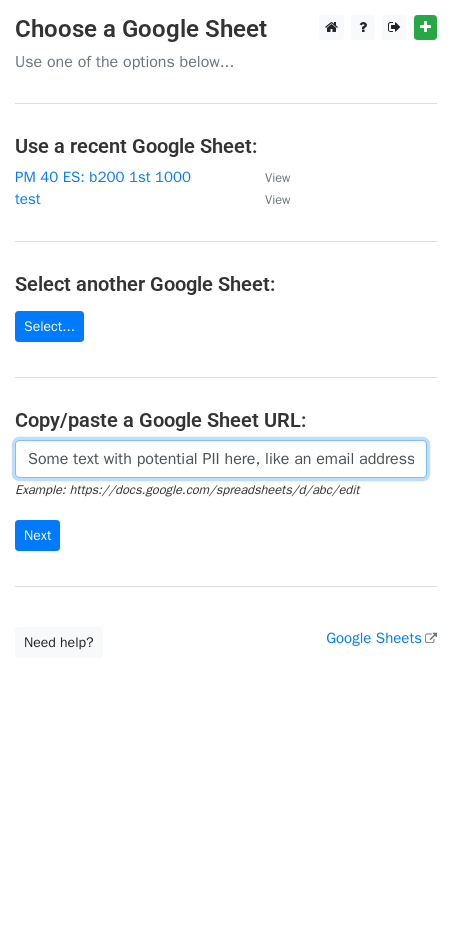 scroll, scrollTop: 0, scrollLeft: 425, axis: horizontal 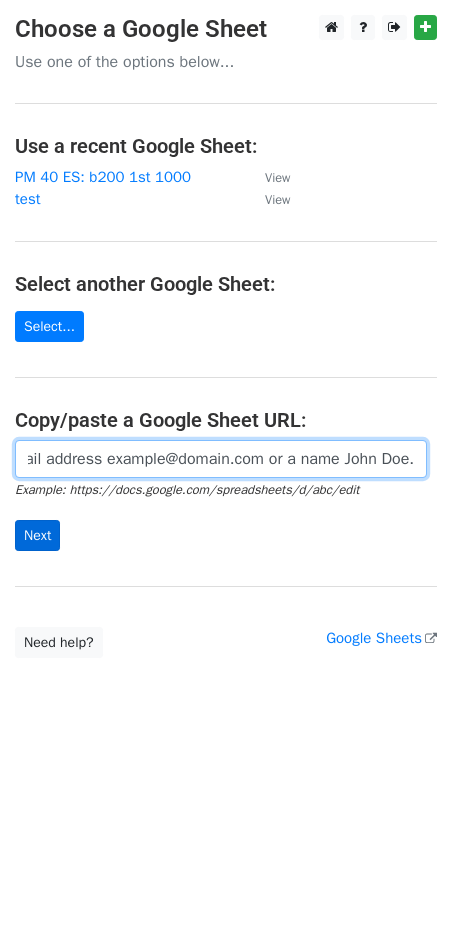 type on "https://docs.google.com/spreadsheets/d/1A2mWPtu0V3BeTc0t3Wygxsf-IissNpCdotUGy3PMLHk/edit?gid=0#gid=0" 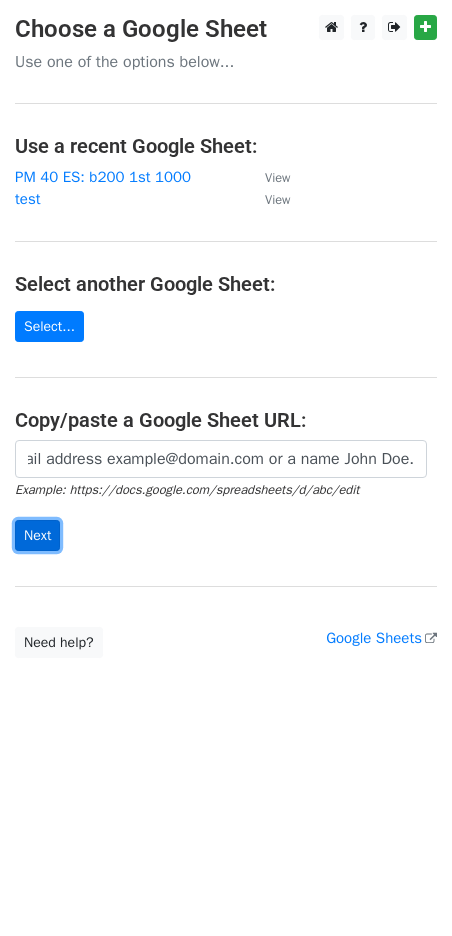 scroll, scrollTop: 0, scrollLeft: 0, axis: both 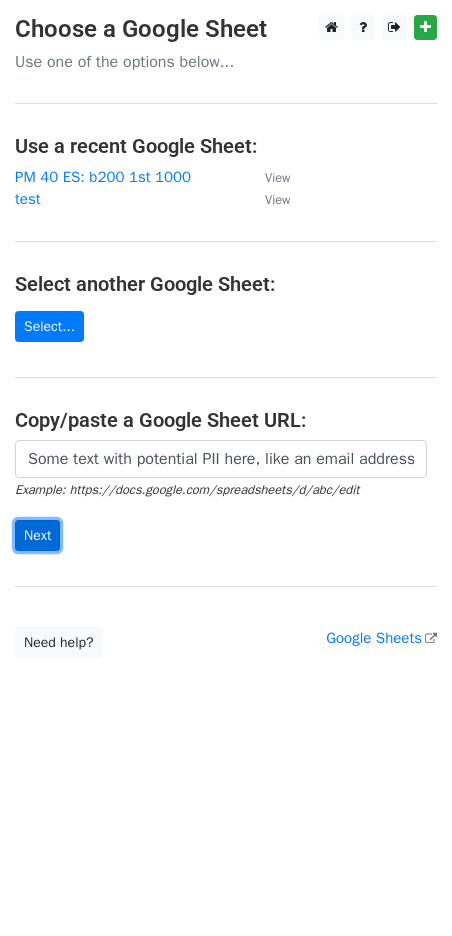 click on "Next" at bounding box center (37, 535) 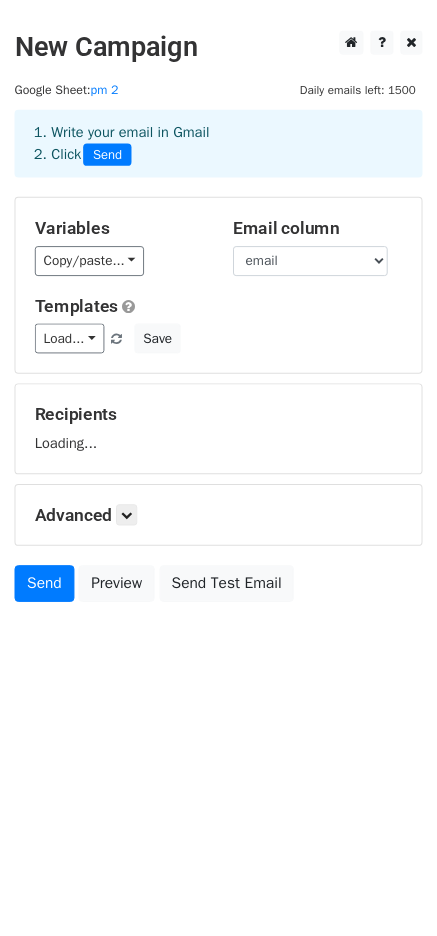 scroll, scrollTop: 0, scrollLeft: 0, axis: both 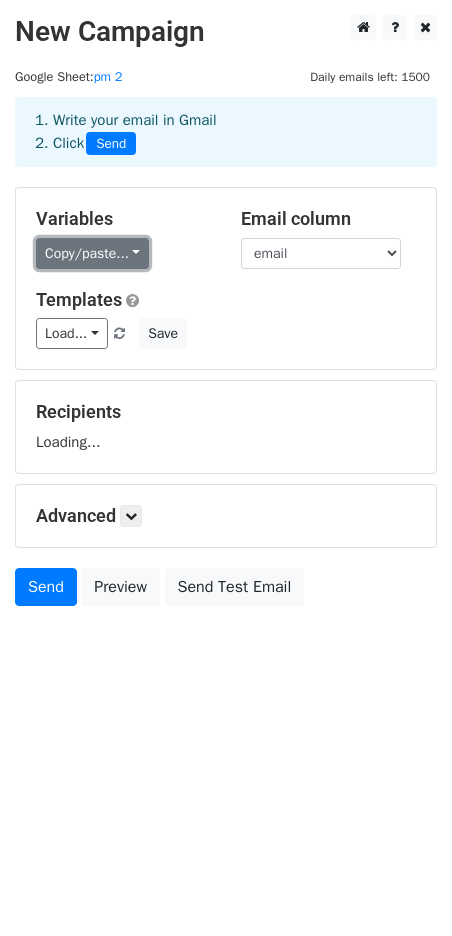 click on "Copy/paste..." at bounding box center [92, 253] 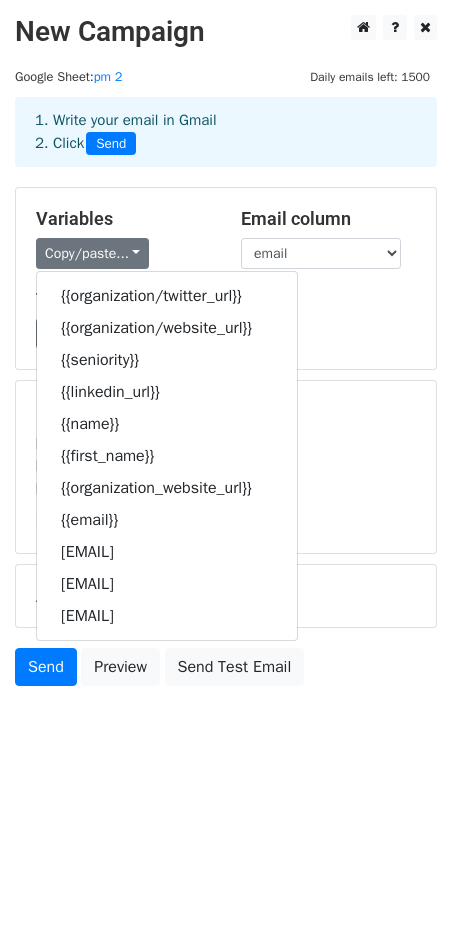 click on "Load...
Webinar Invitation
Order Confirmation
Trial Expiration Warning
Newsletter
Event Invitation
Appointment Confirmation
Customer Feedback
Product Launch
Follow-up Email
Welcome Email
Zap Launch
Save" at bounding box center [226, 333] 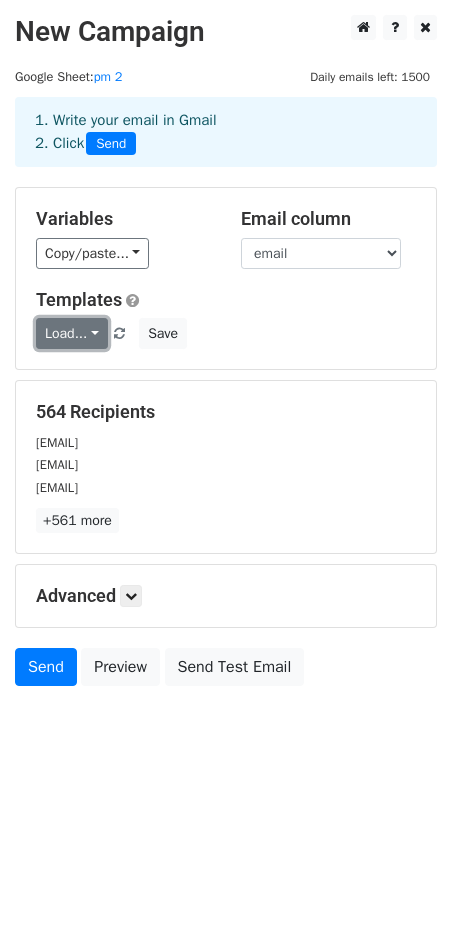 click on "Load..." at bounding box center (72, 333) 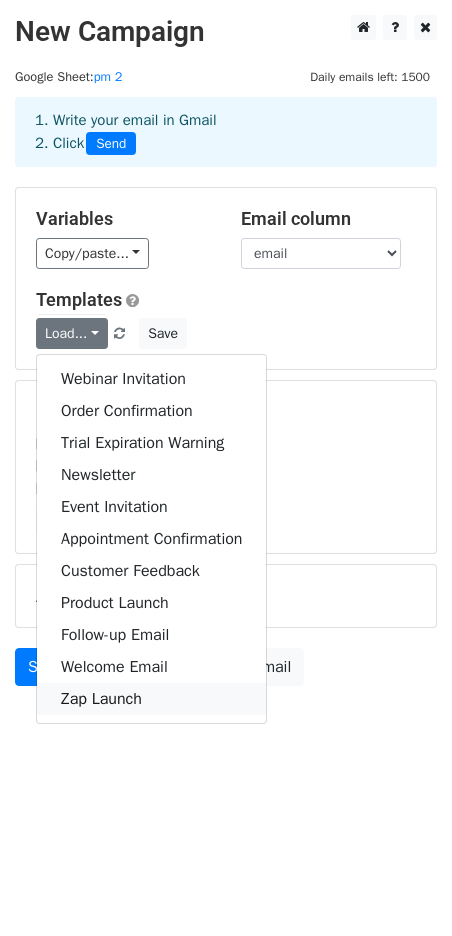 click on "Zap Launch" at bounding box center (151, 699) 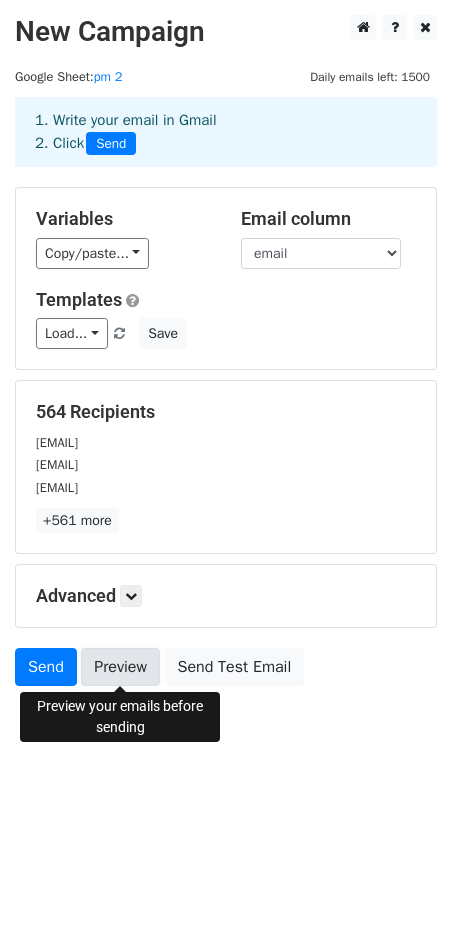 click on "Preview" at bounding box center [120, 667] 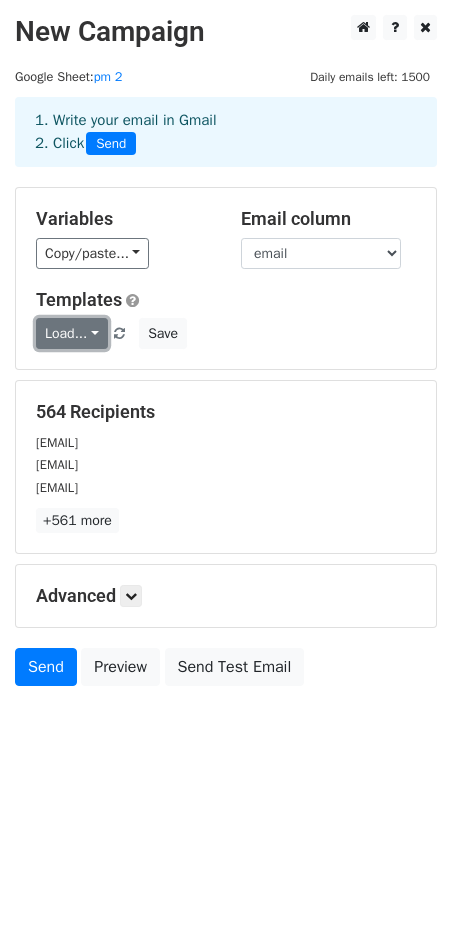 click on "Load..." at bounding box center [72, 333] 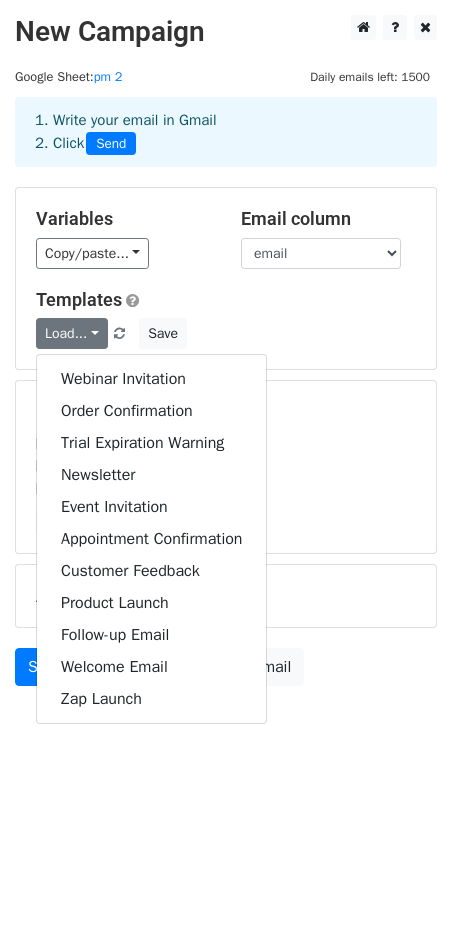 click on "Templates" at bounding box center (226, 300) 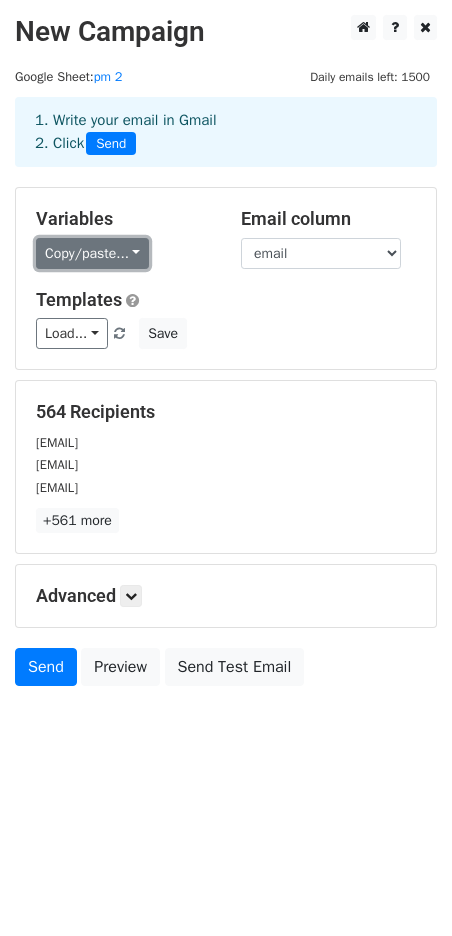 click on "Copy/paste..." at bounding box center (92, 253) 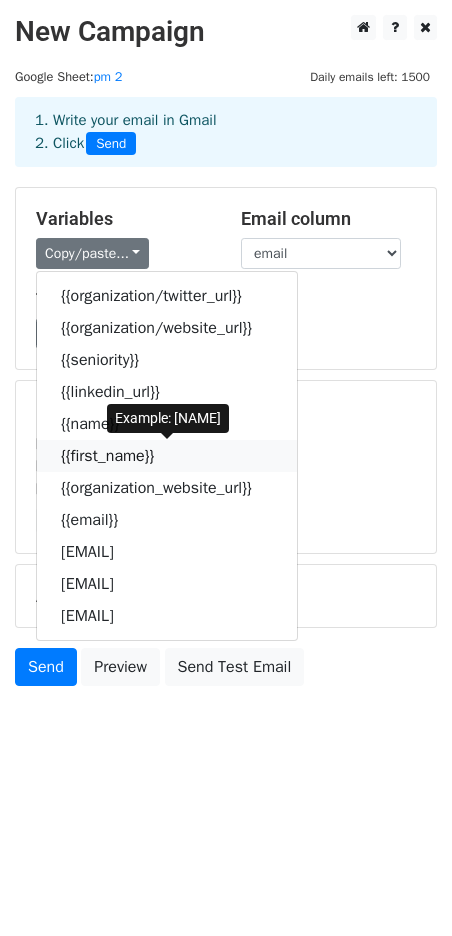 click on "{{first_name}}" at bounding box center (167, 456) 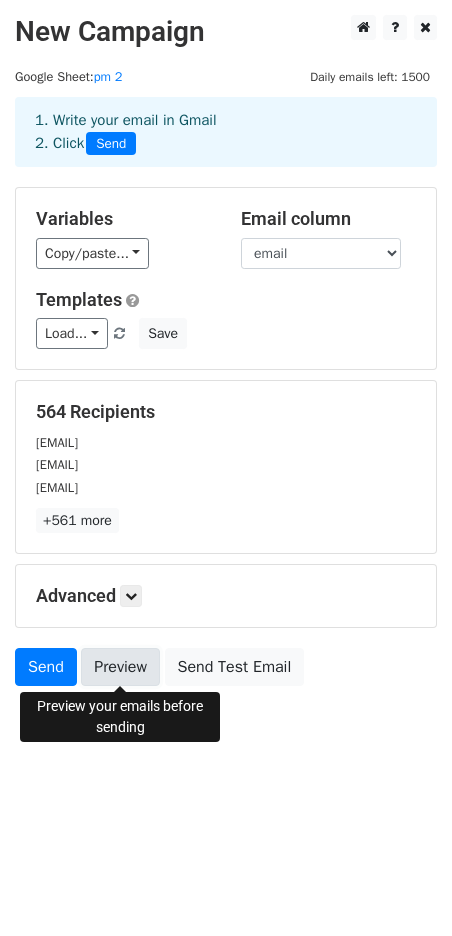 click on "Preview" at bounding box center (120, 667) 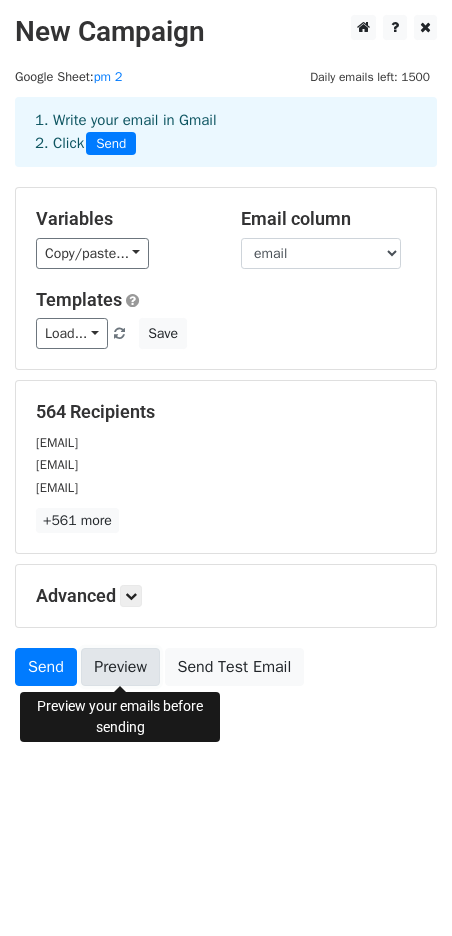 click on "Preview" at bounding box center (120, 667) 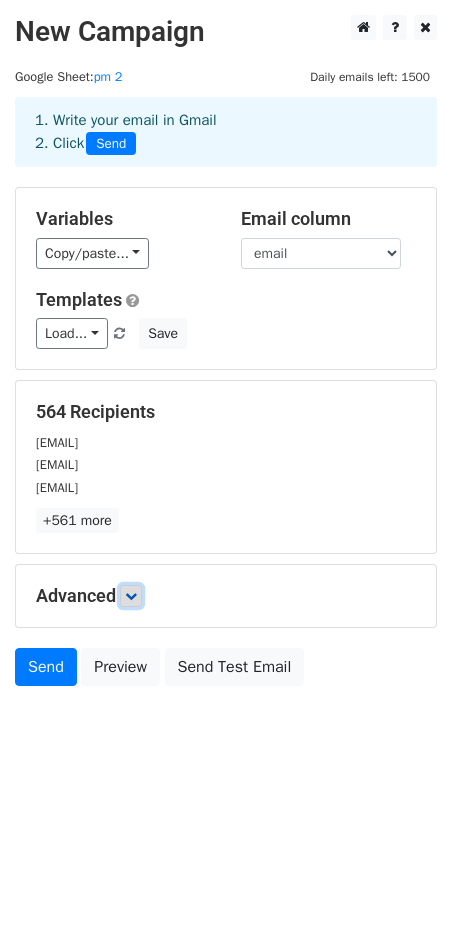 click at bounding box center [131, 596] 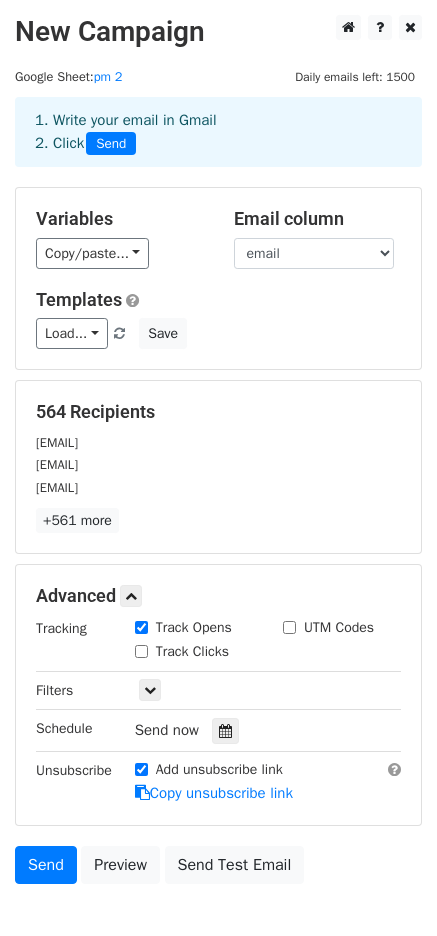 click on "Track Clicks" at bounding box center (141, 651) 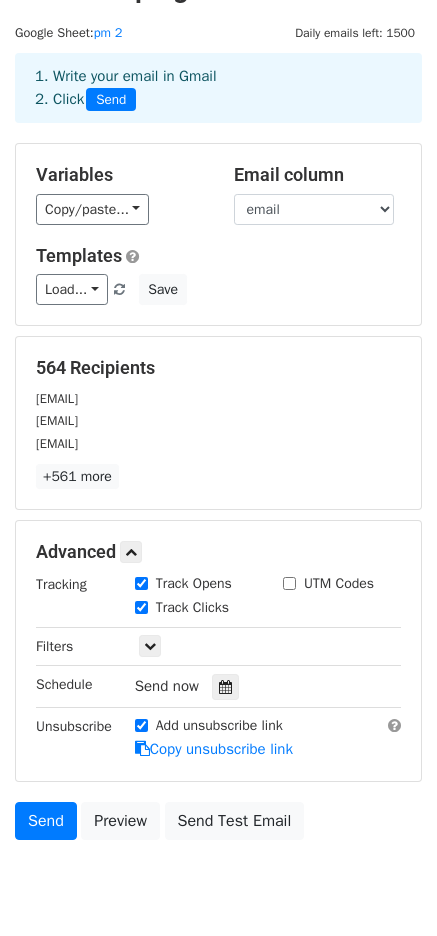 scroll, scrollTop: 0, scrollLeft: 0, axis: both 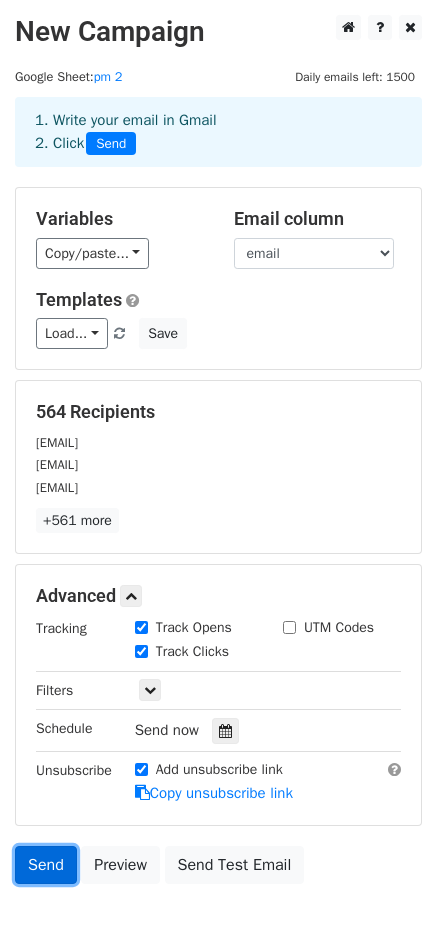 click on "Send" at bounding box center [46, 865] 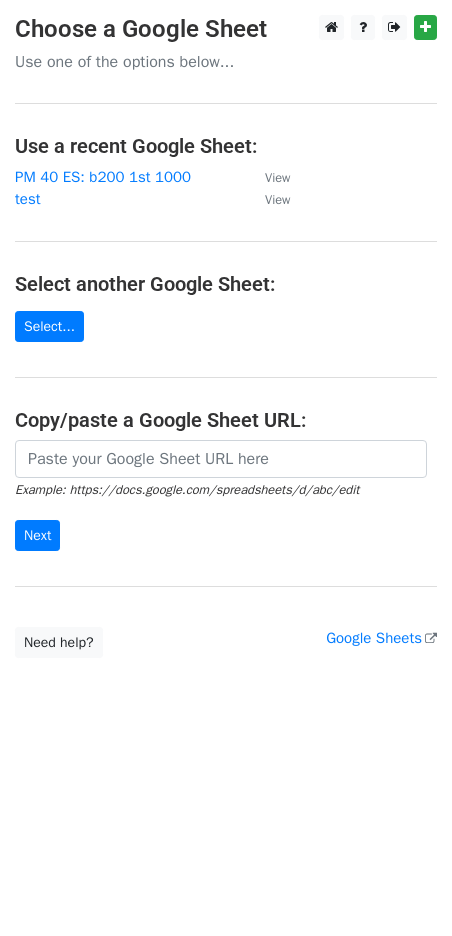 scroll, scrollTop: 0, scrollLeft: 0, axis: both 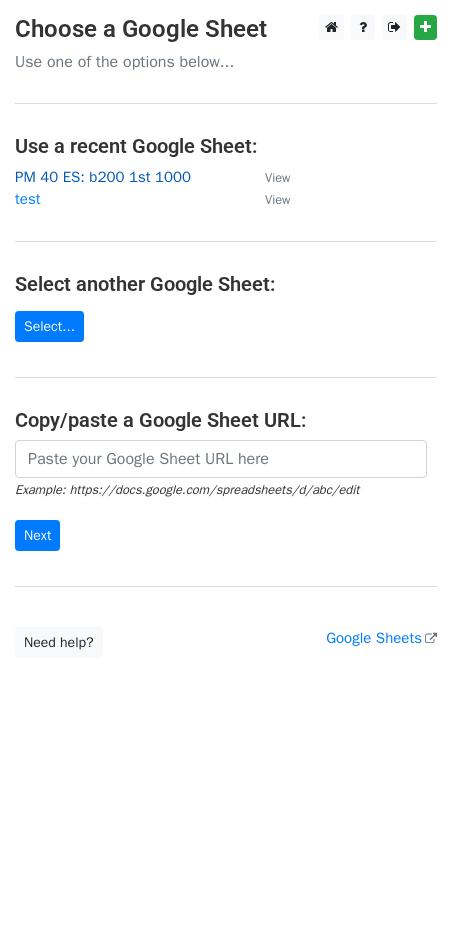 click on "PM 40 ES: b200 1st 1000" at bounding box center [103, 177] 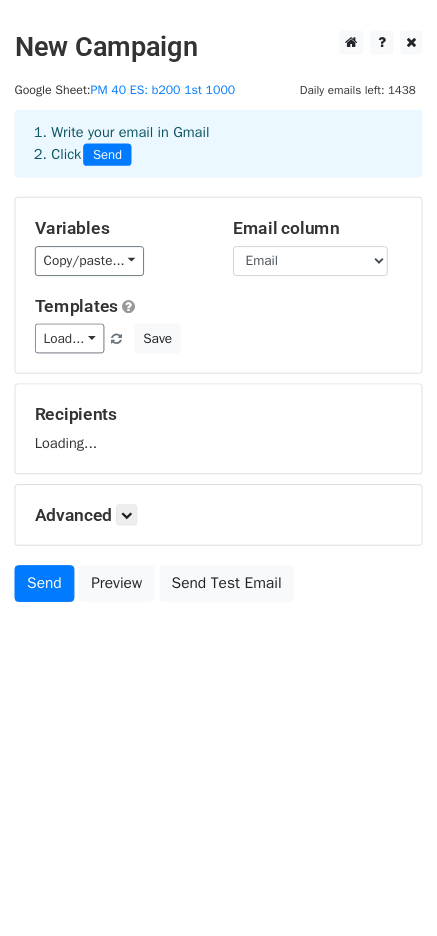 scroll, scrollTop: 0, scrollLeft: 0, axis: both 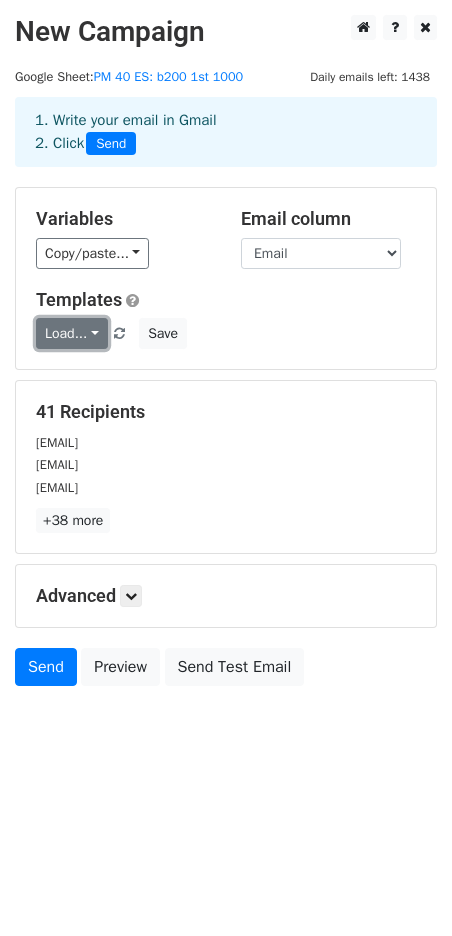 click on "Load..." at bounding box center (72, 333) 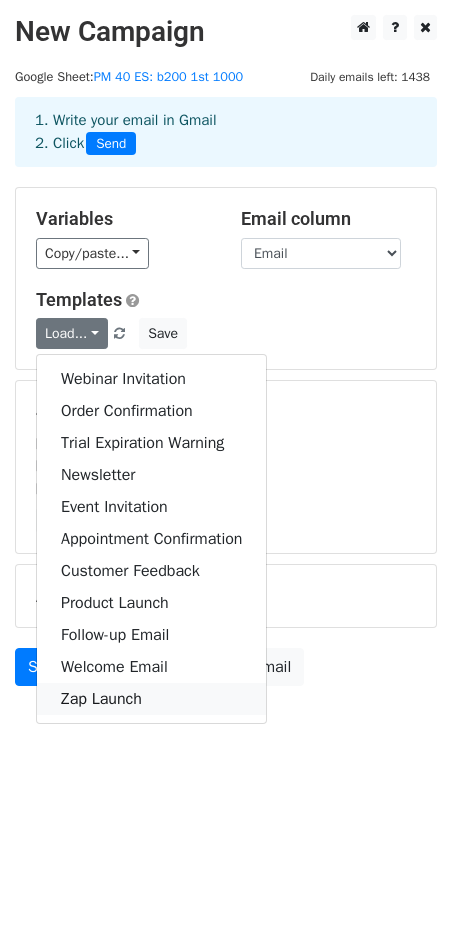 click on "Zap Launch" at bounding box center [151, 699] 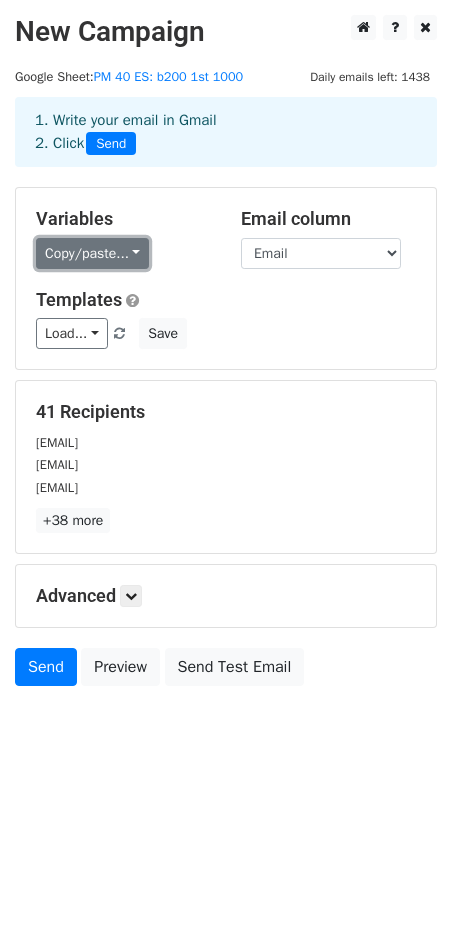 click on "Copy/paste..." at bounding box center (92, 253) 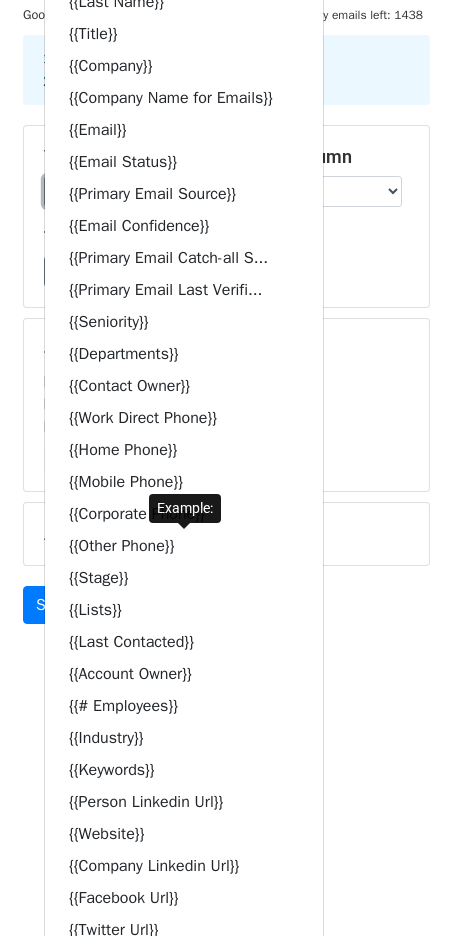 scroll, scrollTop: 0, scrollLeft: 0, axis: both 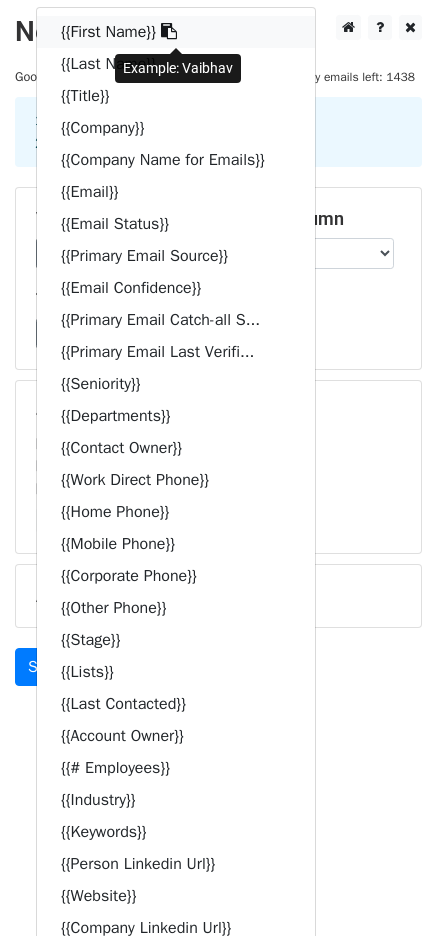 click on "{{First Name}}" at bounding box center (176, 32) 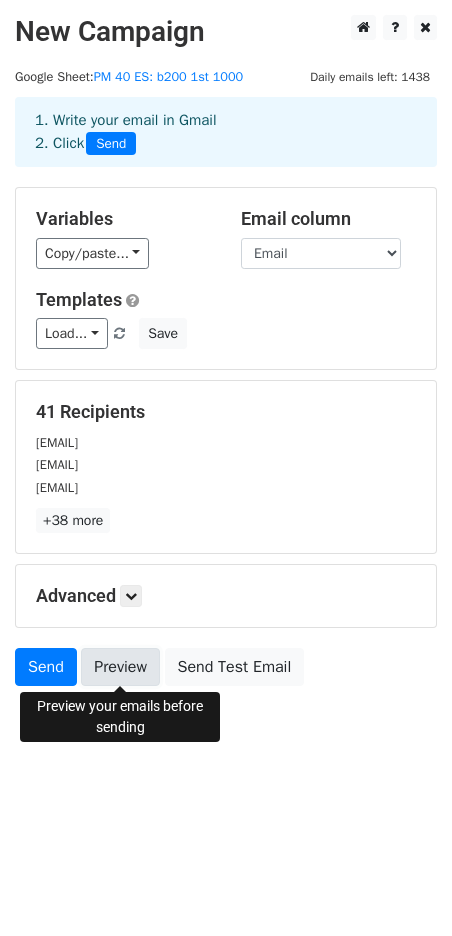 click on "Preview" at bounding box center (120, 667) 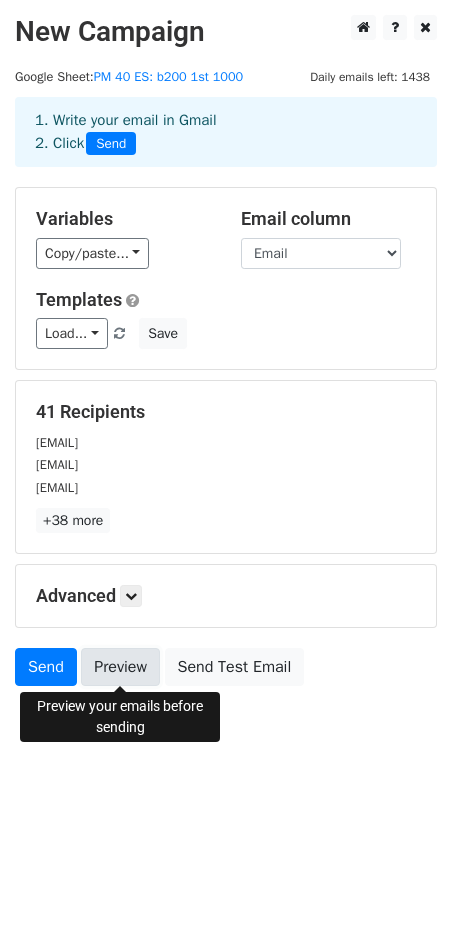 click on "Preview" at bounding box center [120, 667] 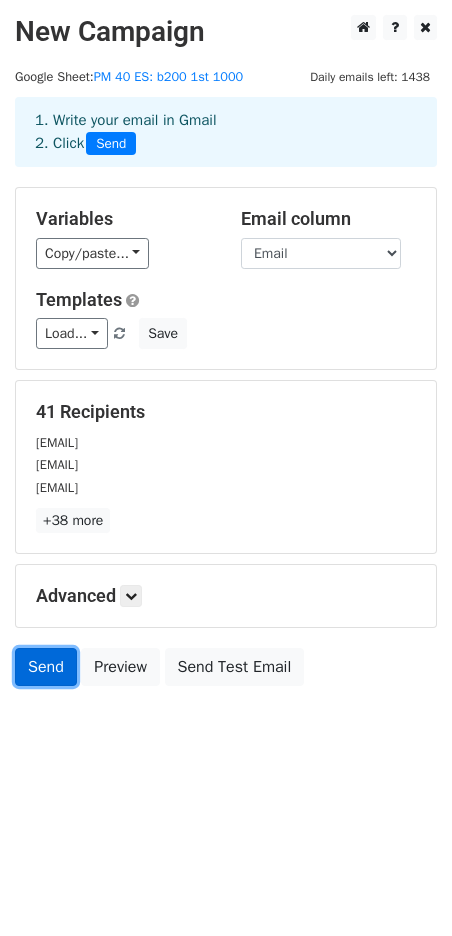 click on "Send" at bounding box center (46, 667) 